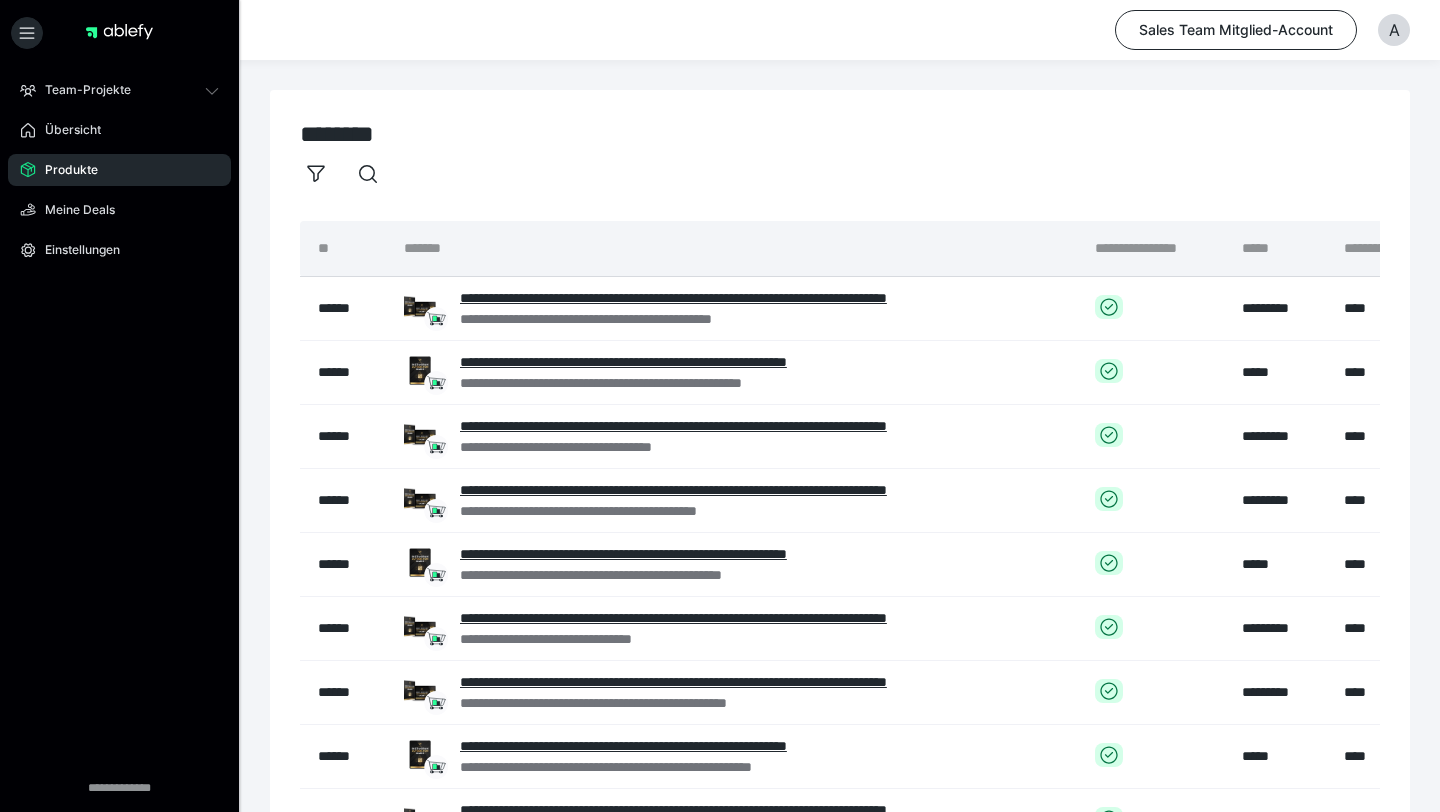 scroll, scrollTop: 0, scrollLeft: 0, axis: both 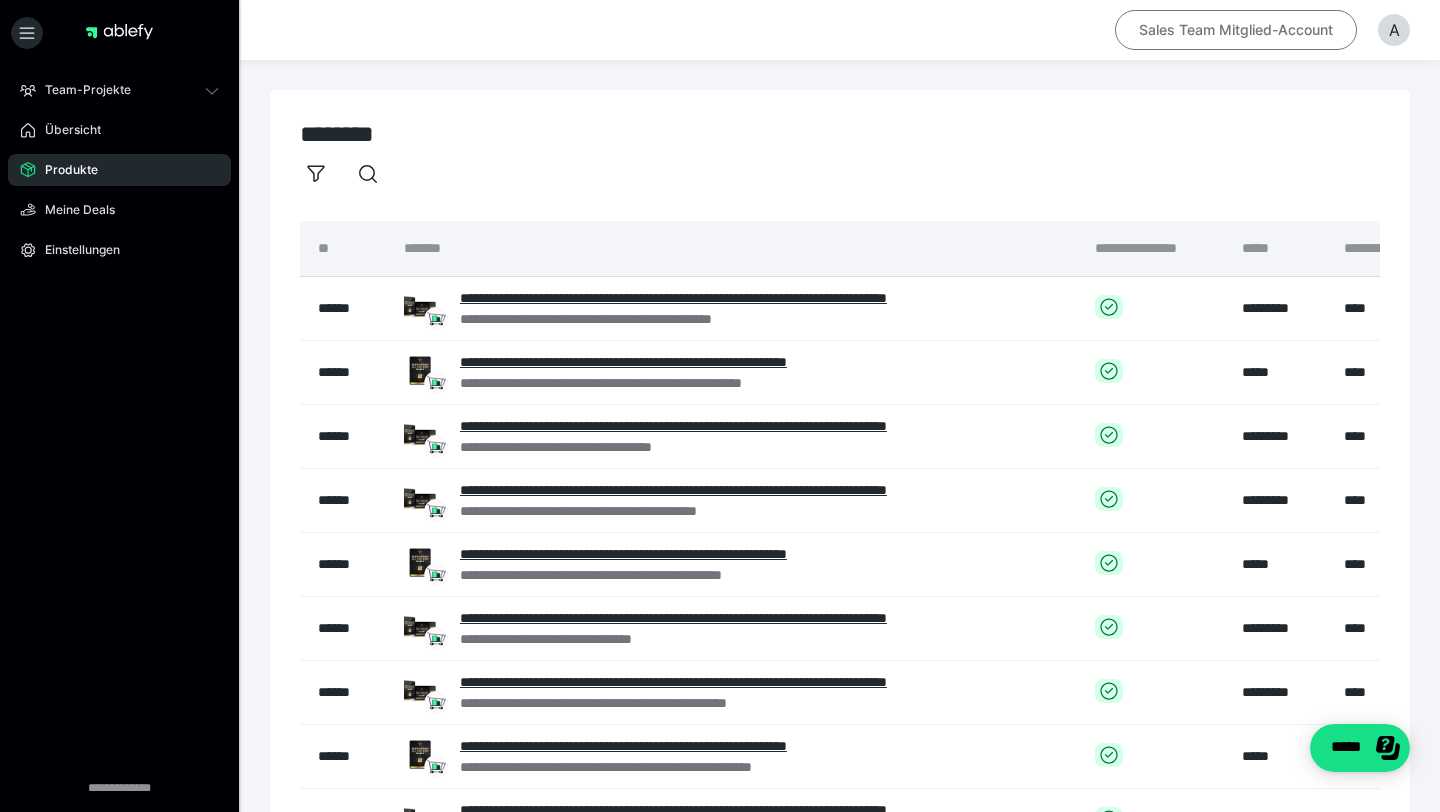 click on "Sales Team Mitglied-Account" at bounding box center (1236, 30) 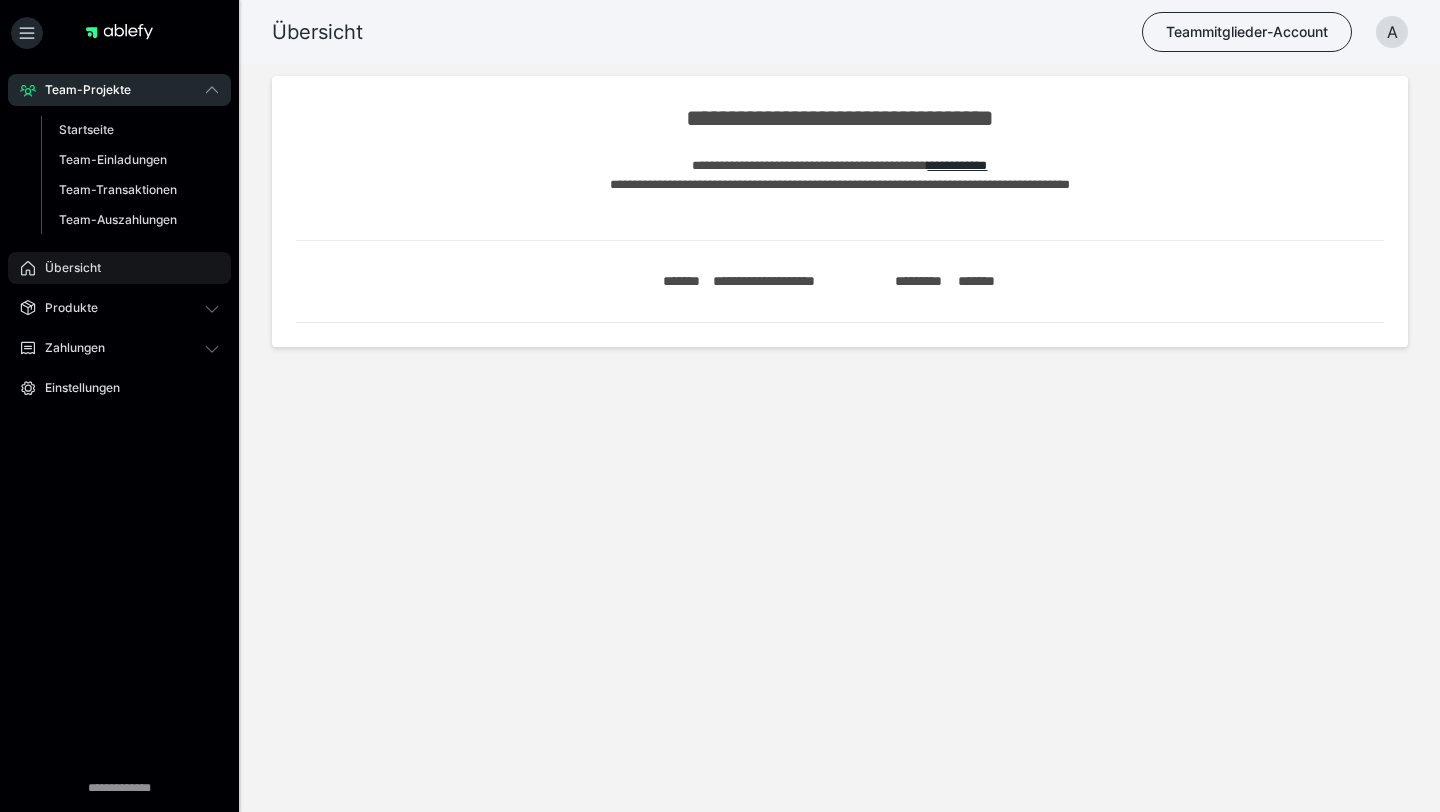 scroll, scrollTop: 0, scrollLeft: 0, axis: both 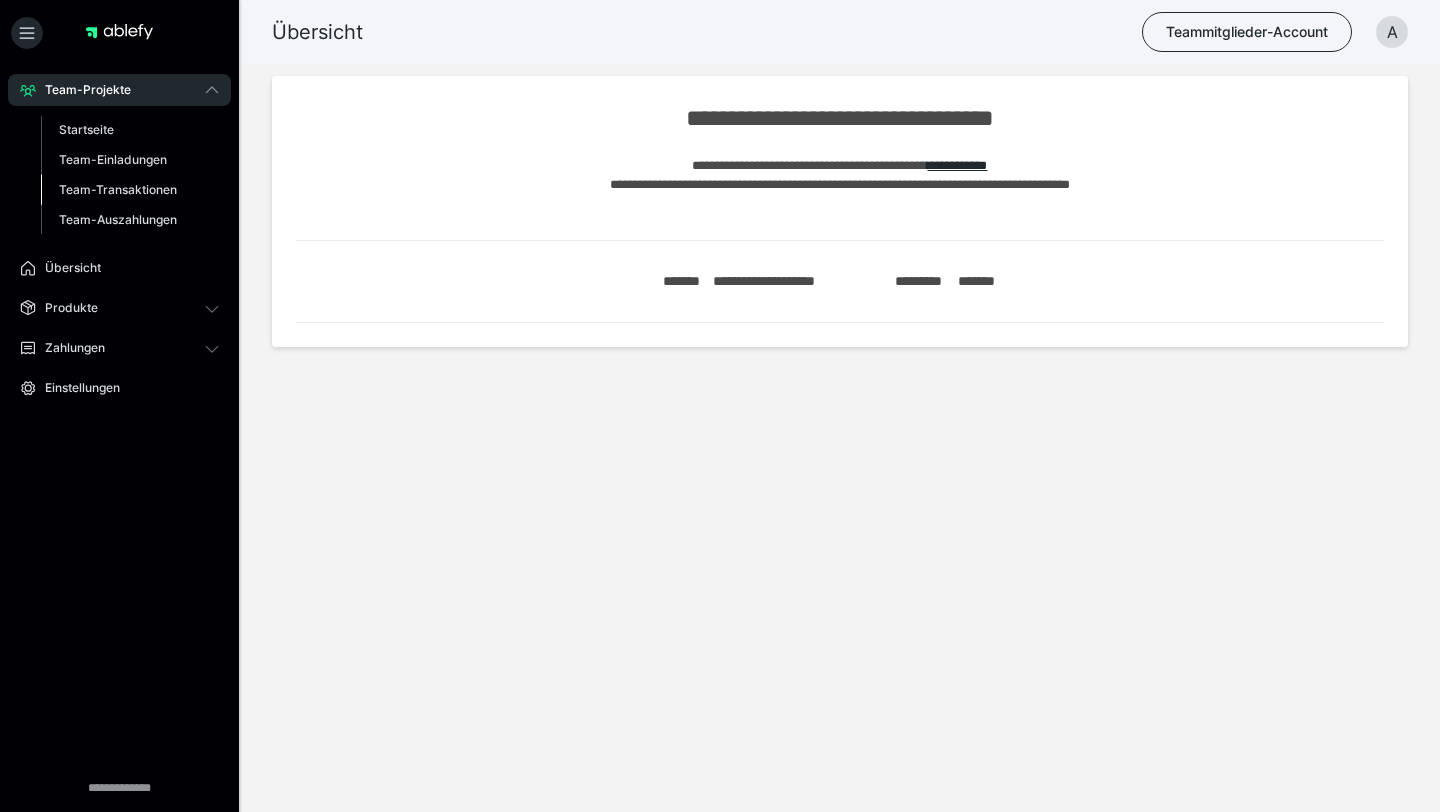 click on "Team-Transaktionen" at bounding box center (118, 189) 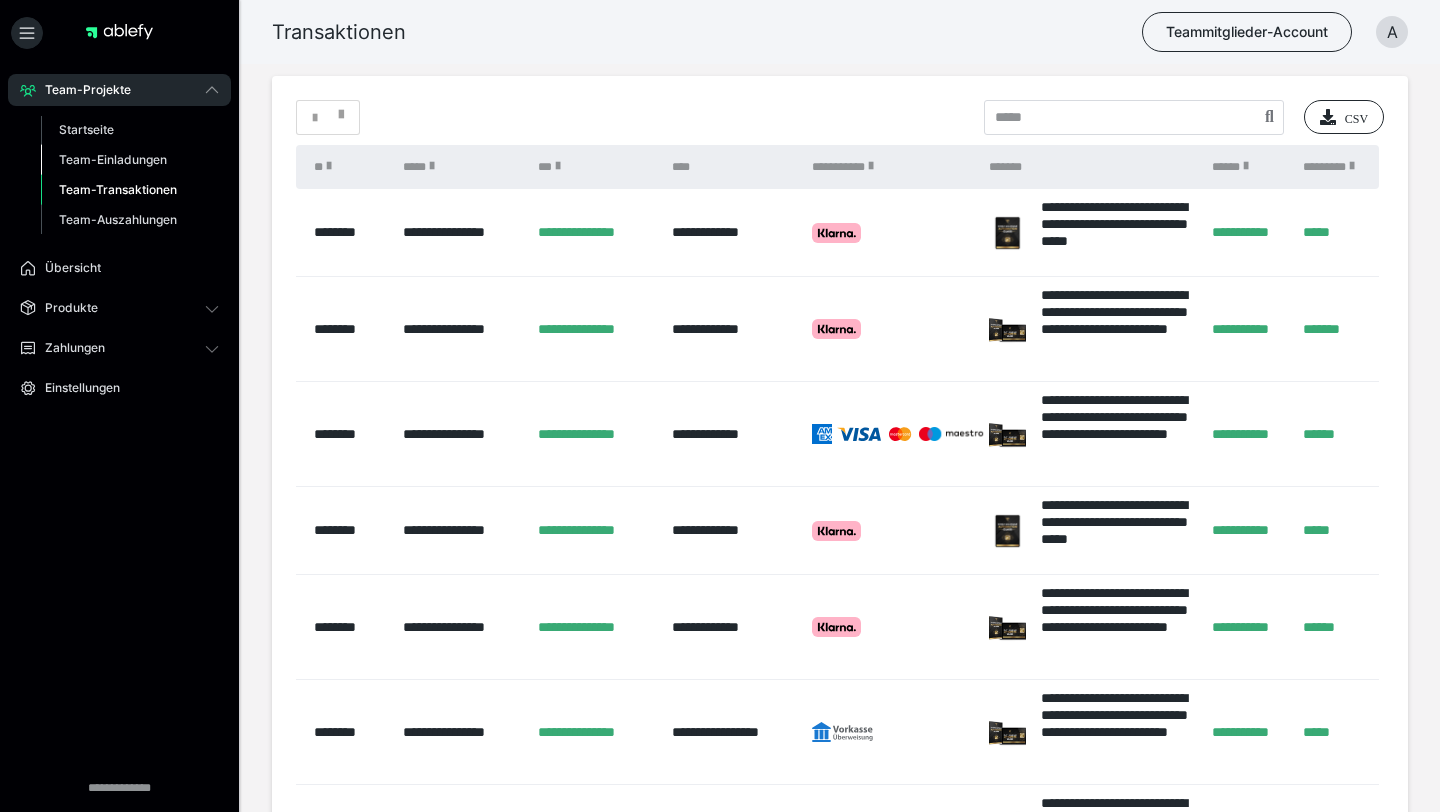 click on "Startseite" at bounding box center [130, 130] 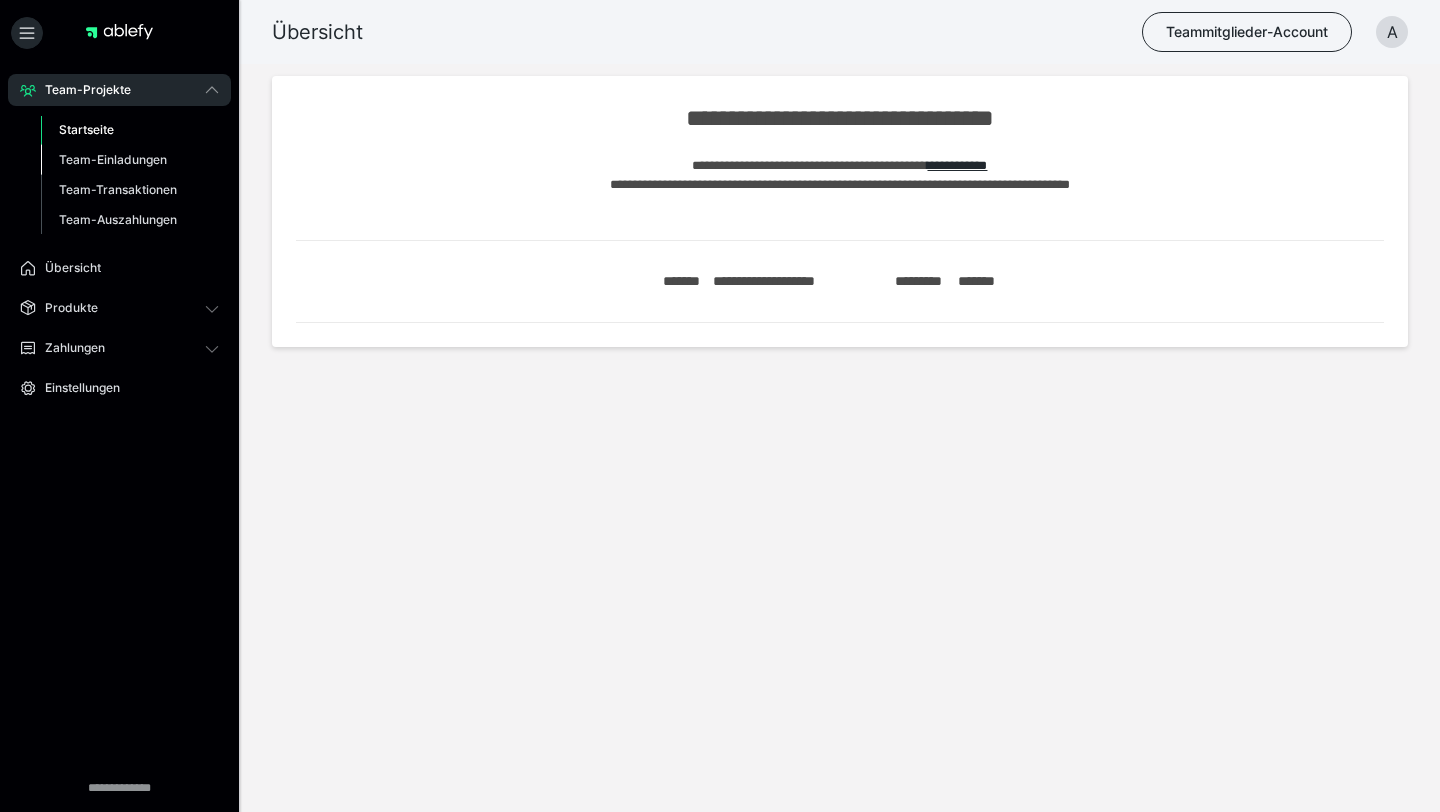 click on "Team-Einladungen" at bounding box center (113, 159) 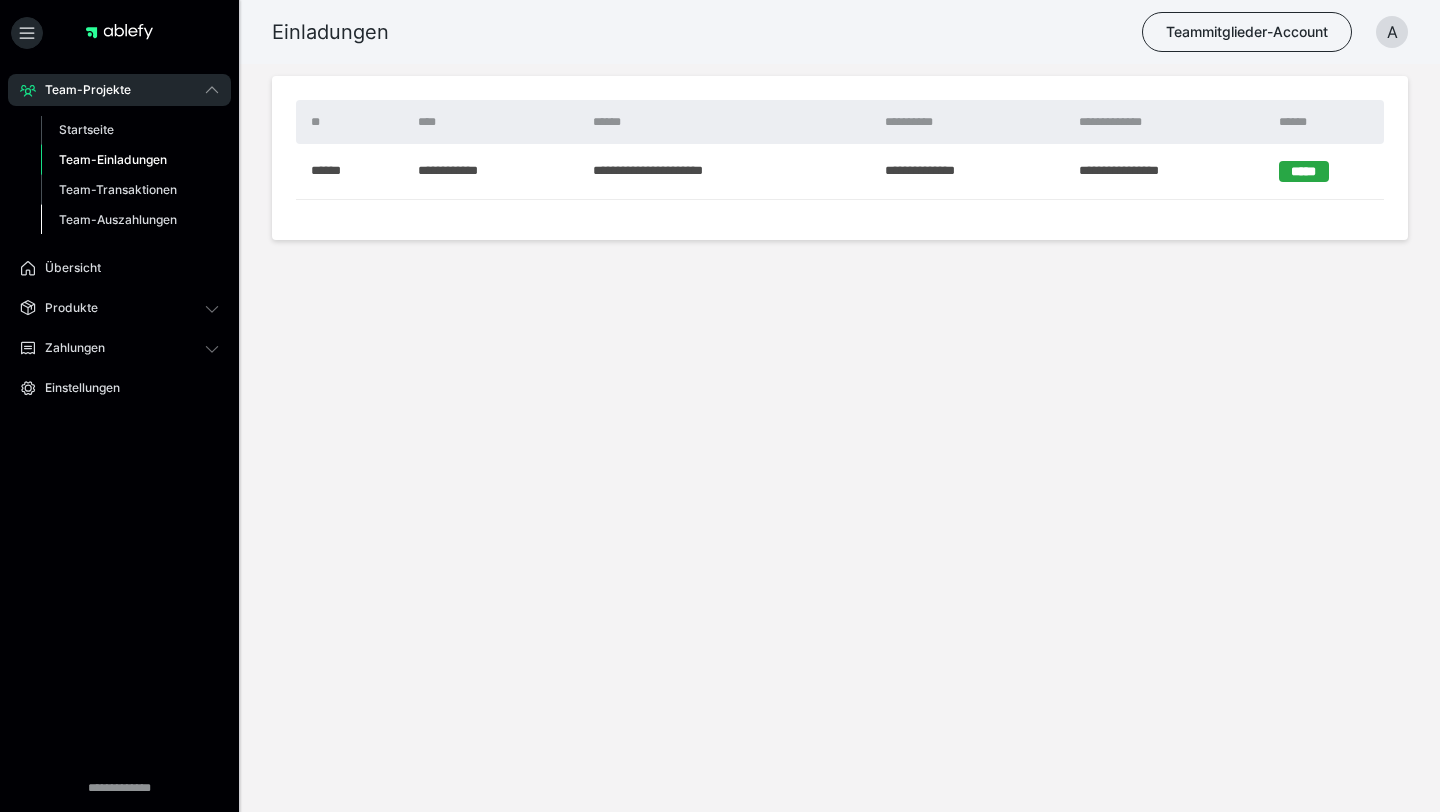 click on "Team-Auszahlungen" at bounding box center [118, 219] 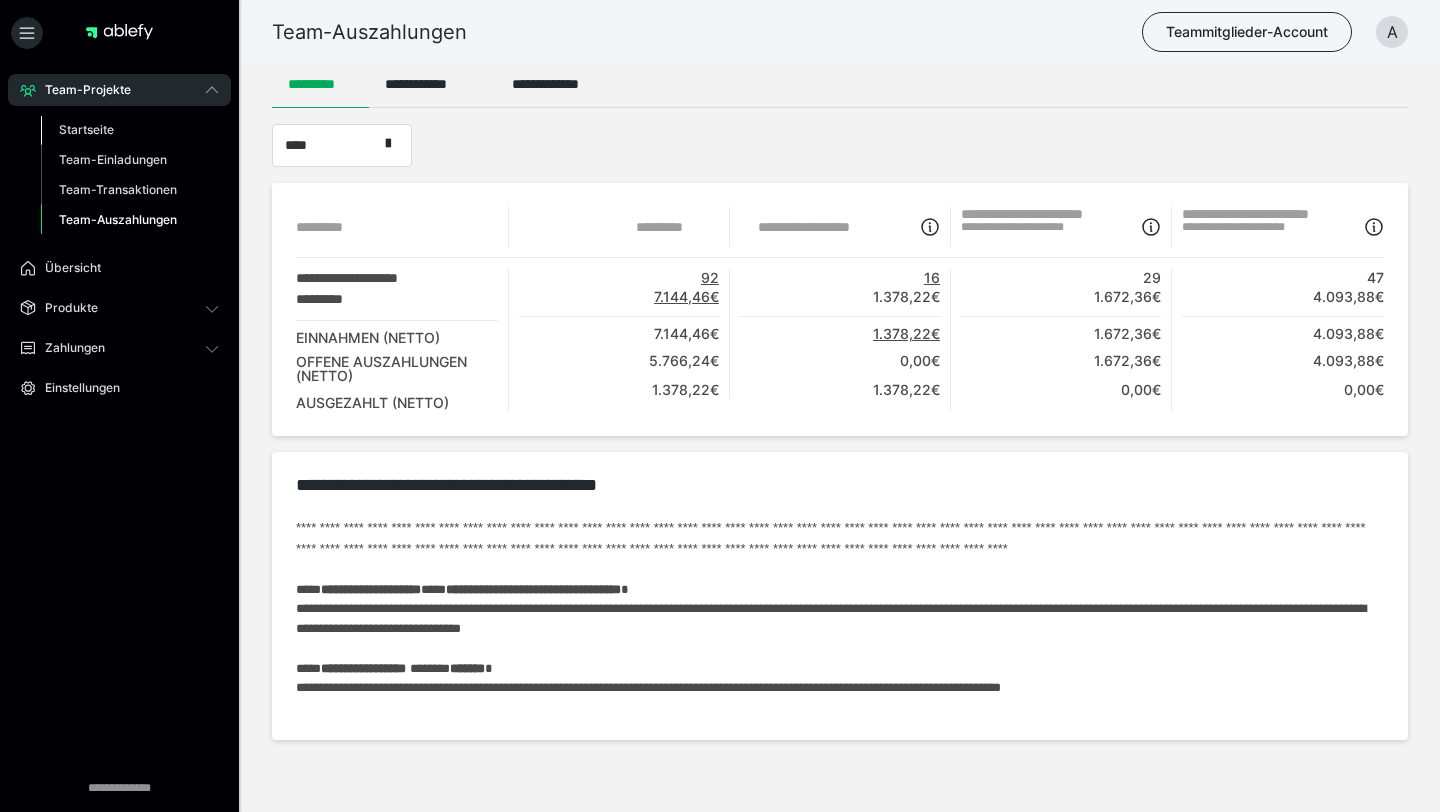 click on "Startseite" at bounding box center [86, 129] 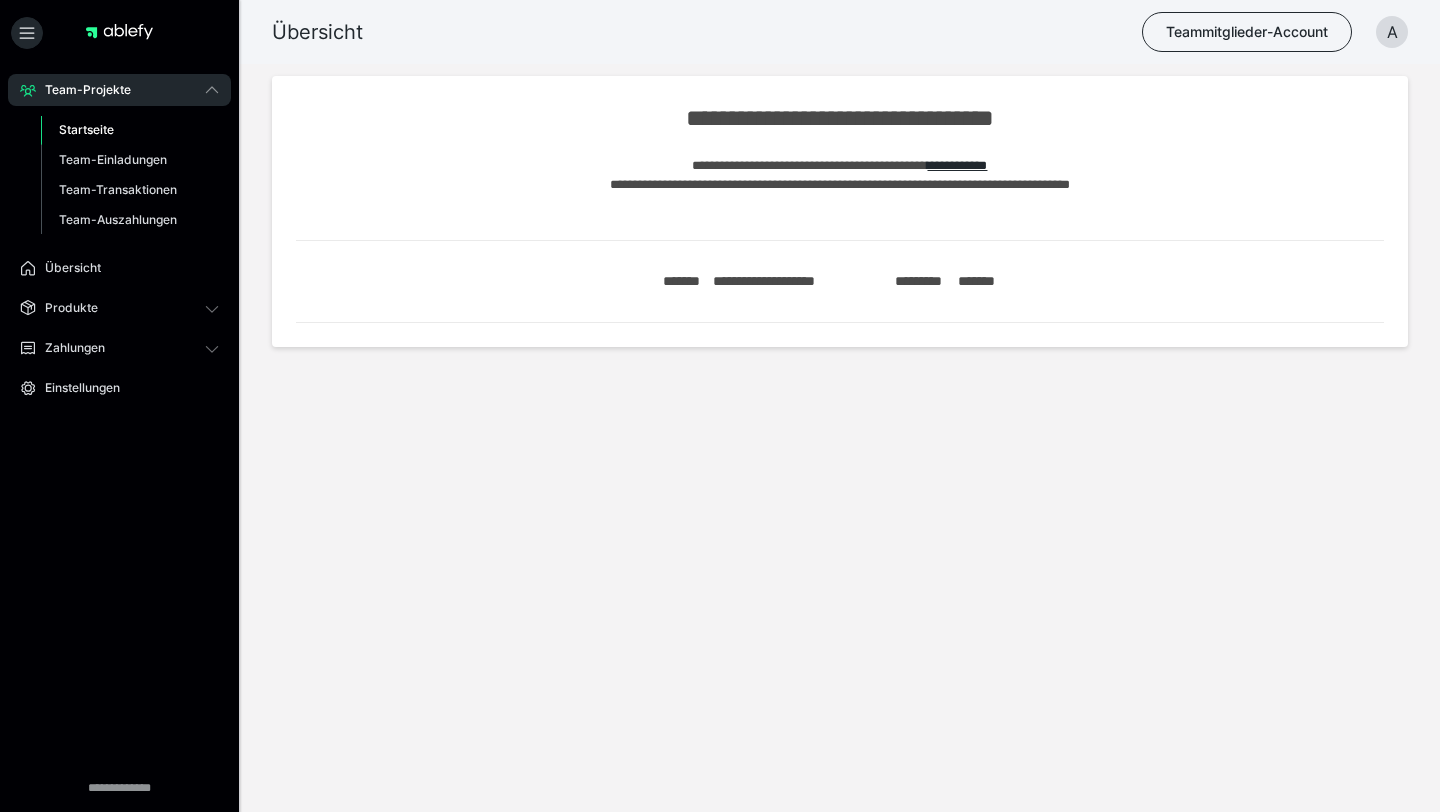 click on "Team-Projekte" at bounding box center [81, 90] 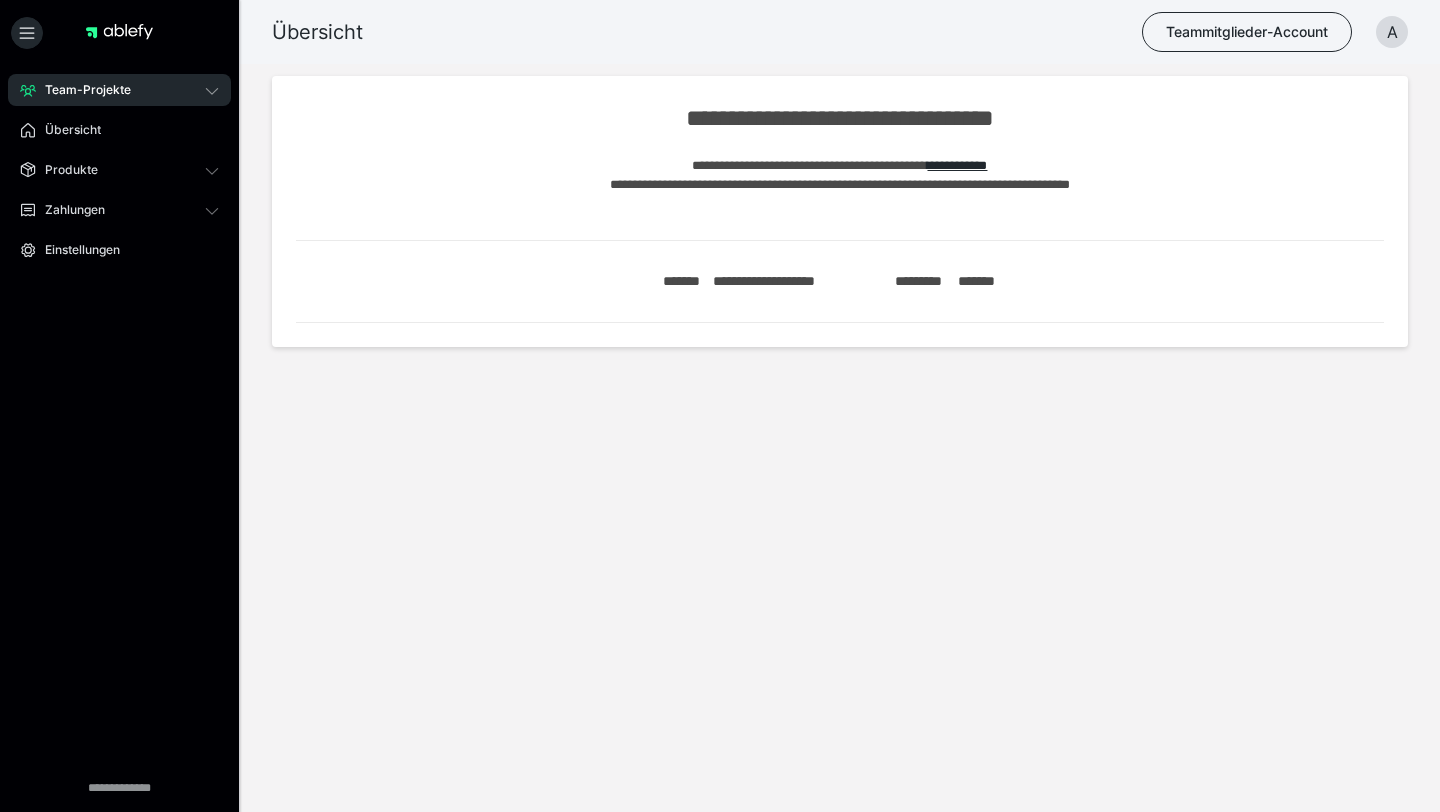 click at bounding box center [119, 32] 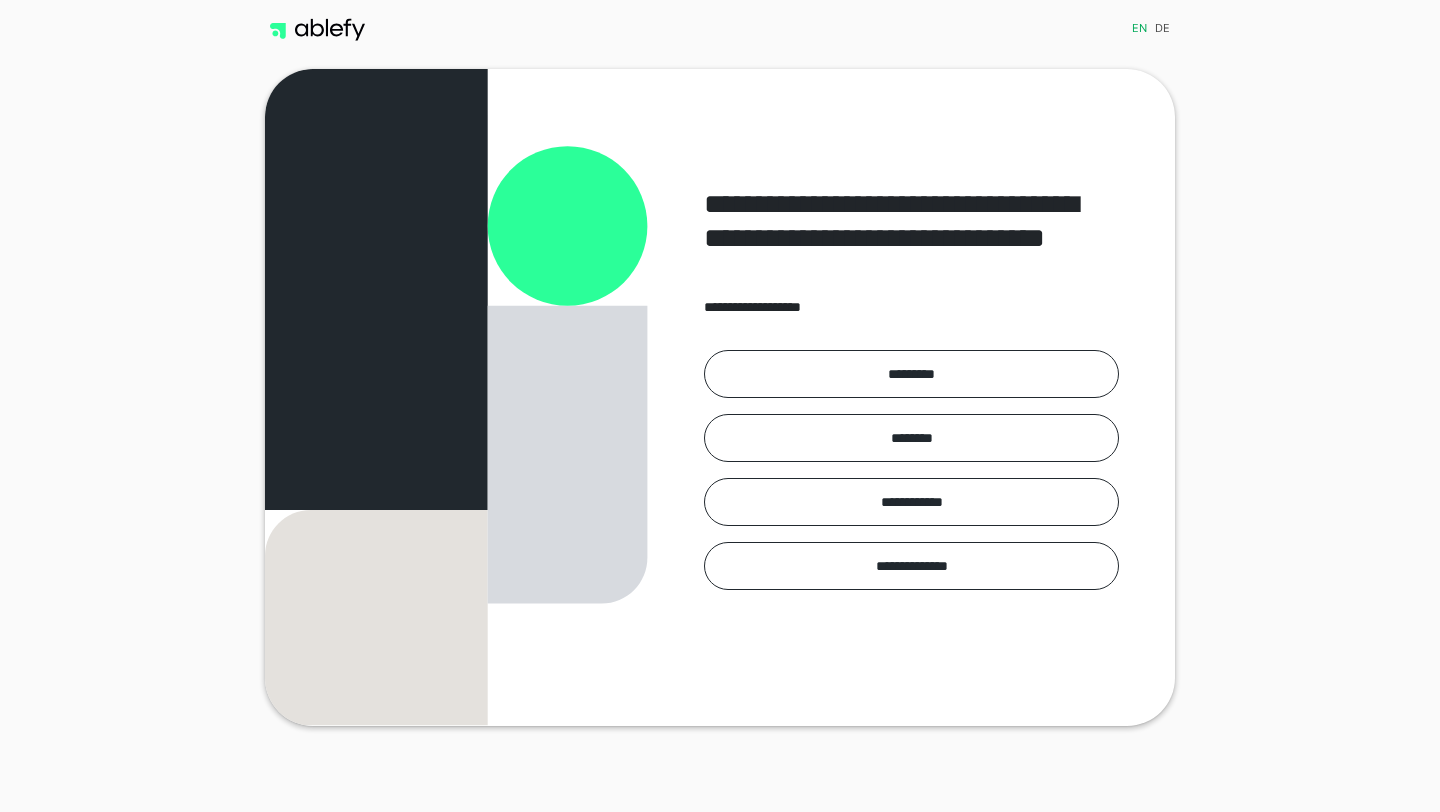 scroll, scrollTop: 0, scrollLeft: 0, axis: both 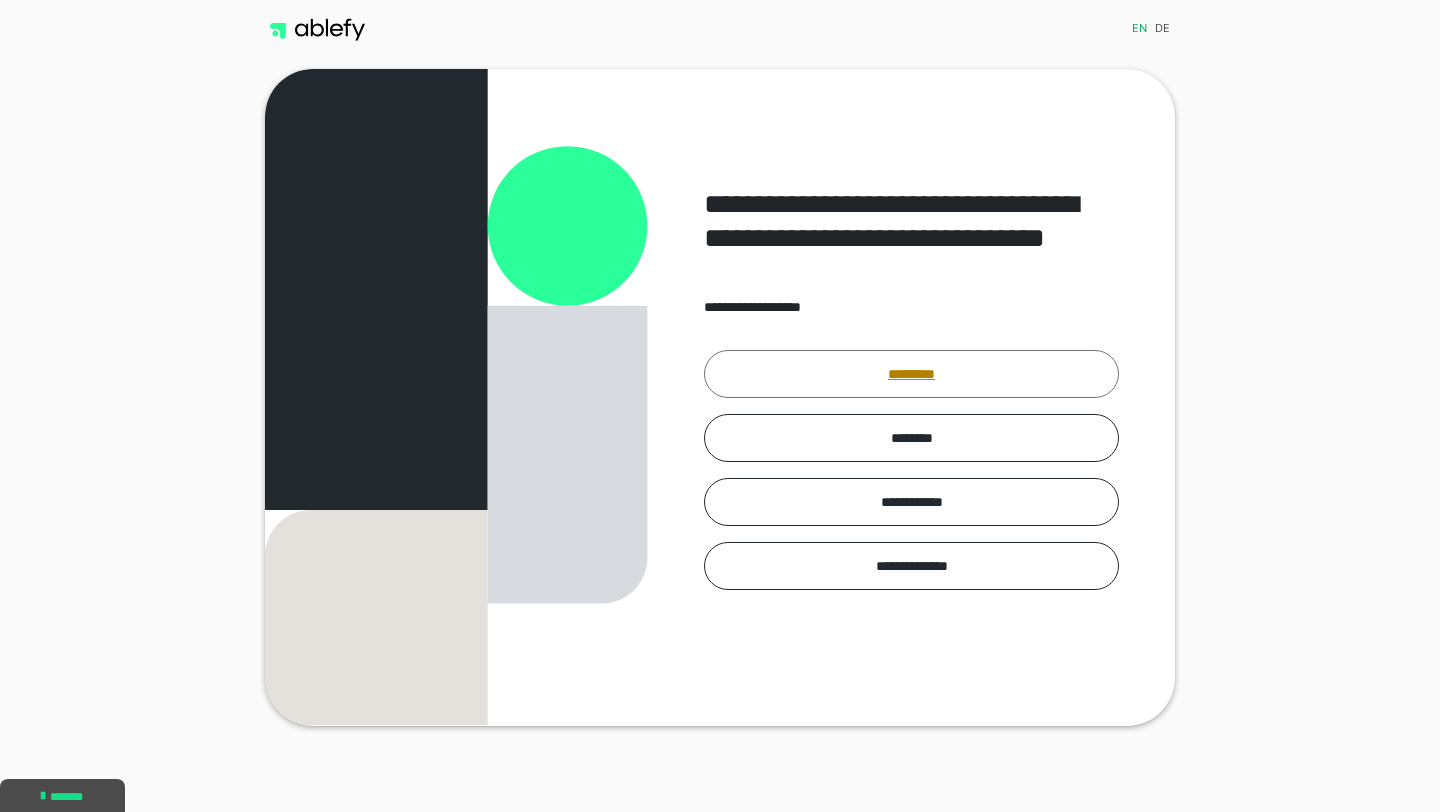 click on "*********" at bounding box center [911, 374] 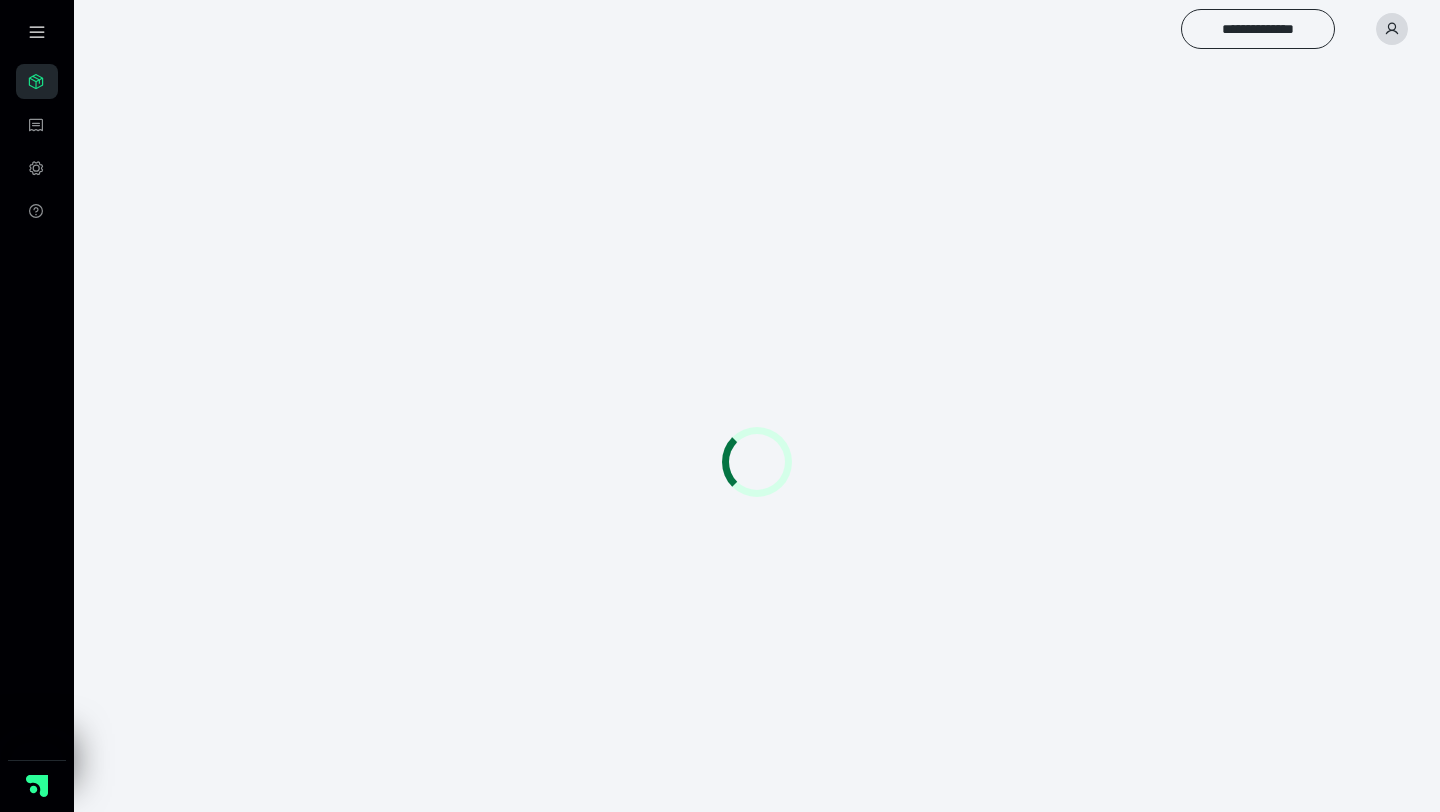 scroll, scrollTop: 0, scrollLeft: 0, axis: both 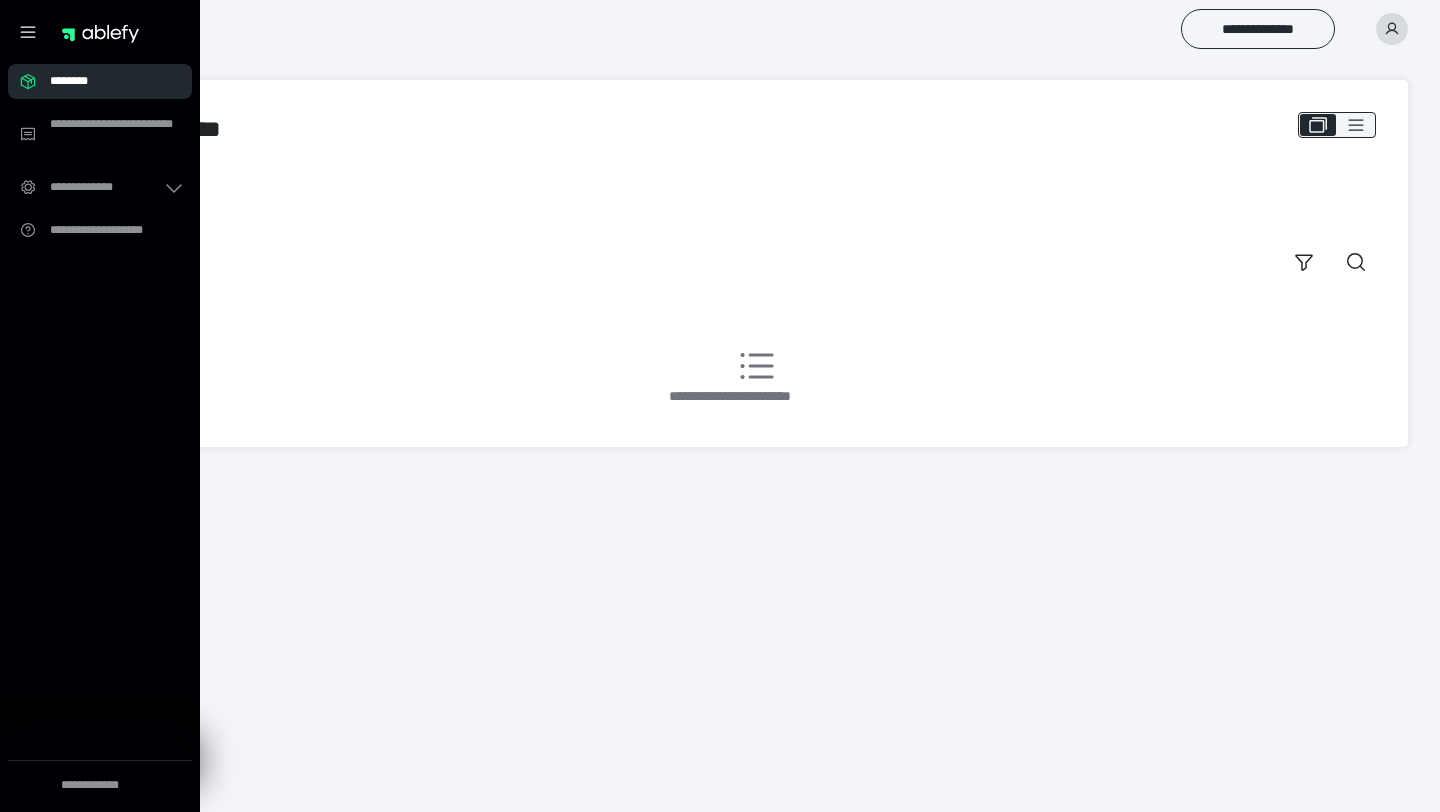 click on "**********" at bounding box center (100, 156) 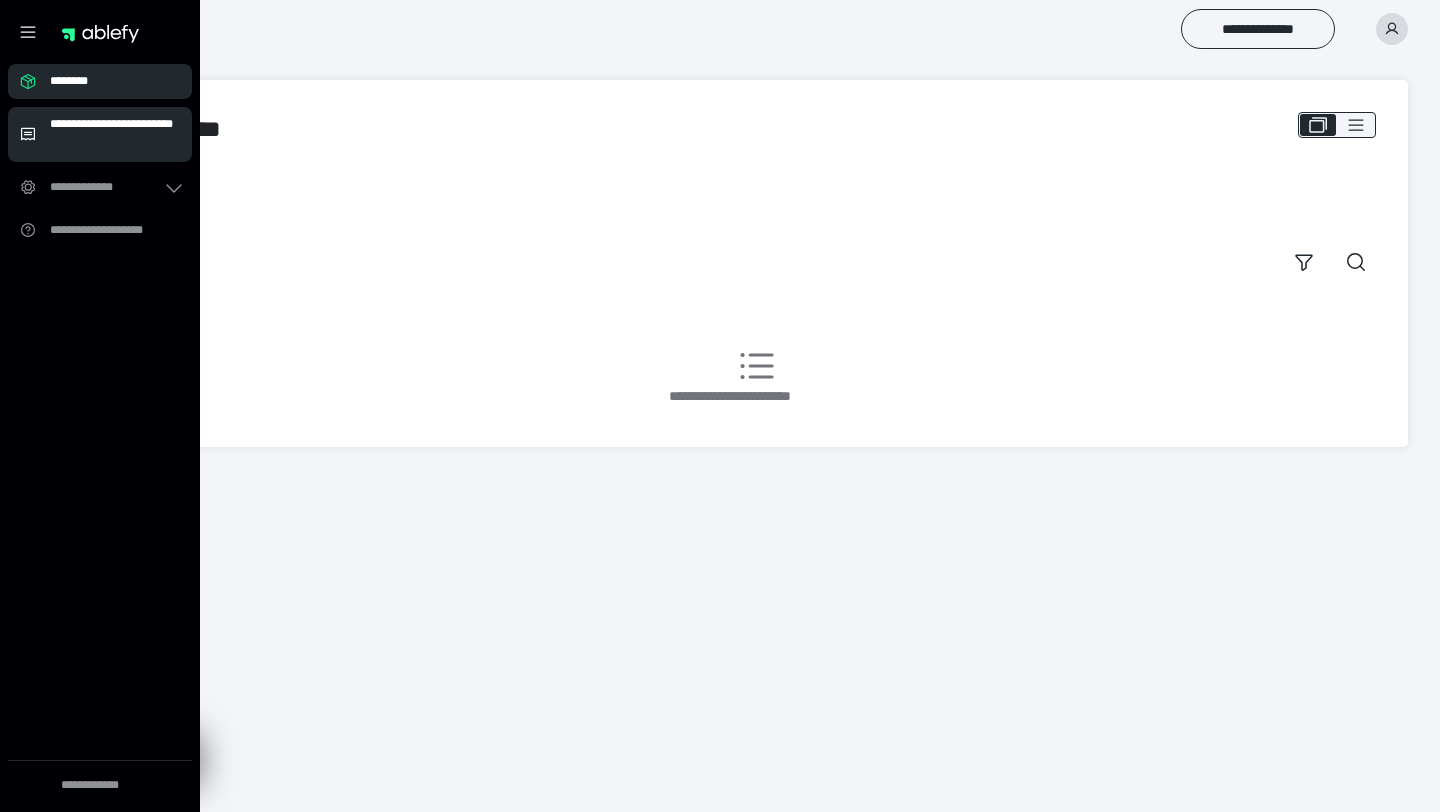 click on "**********" at bounding box center [115, 134] 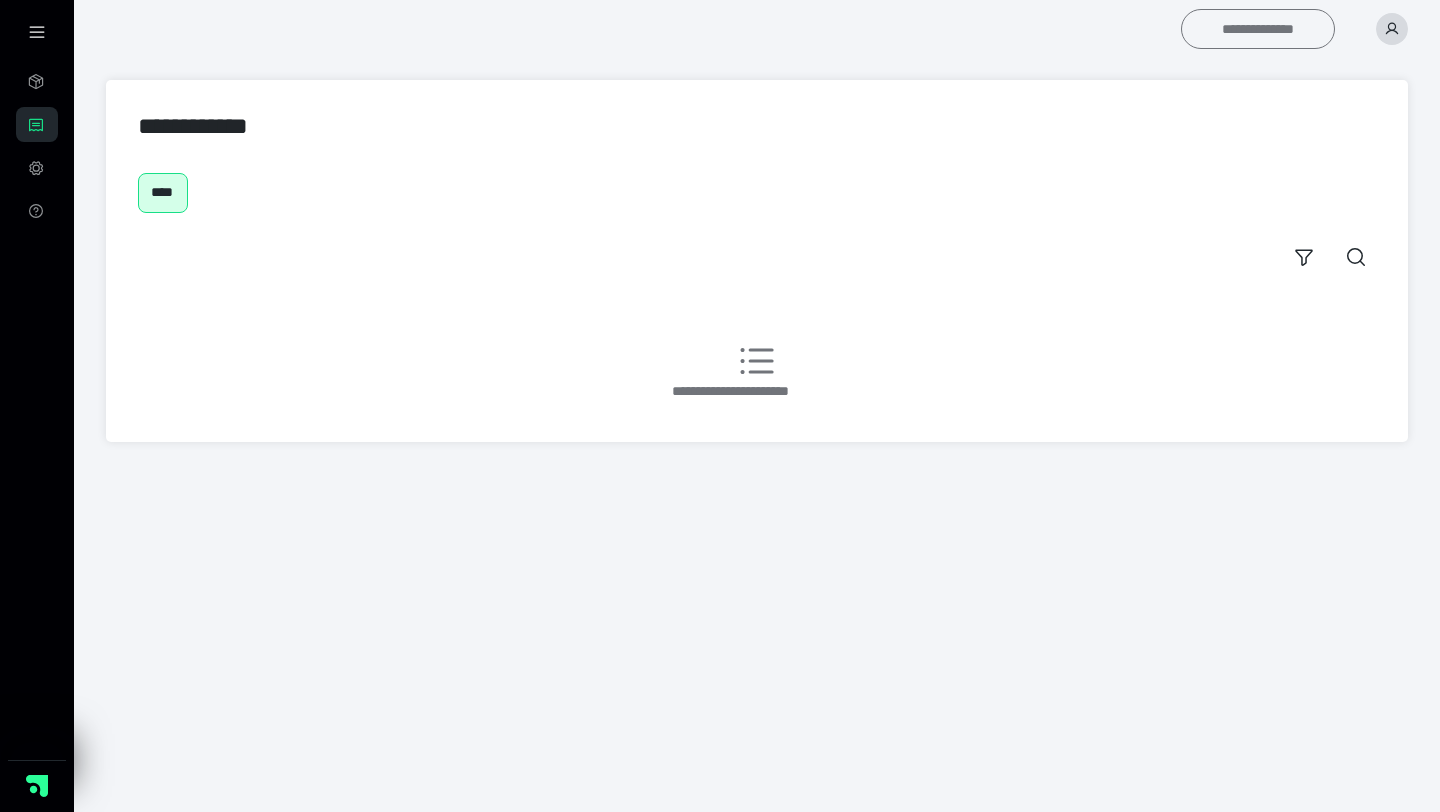 click on "**********" at bounding box center [1258, 29] 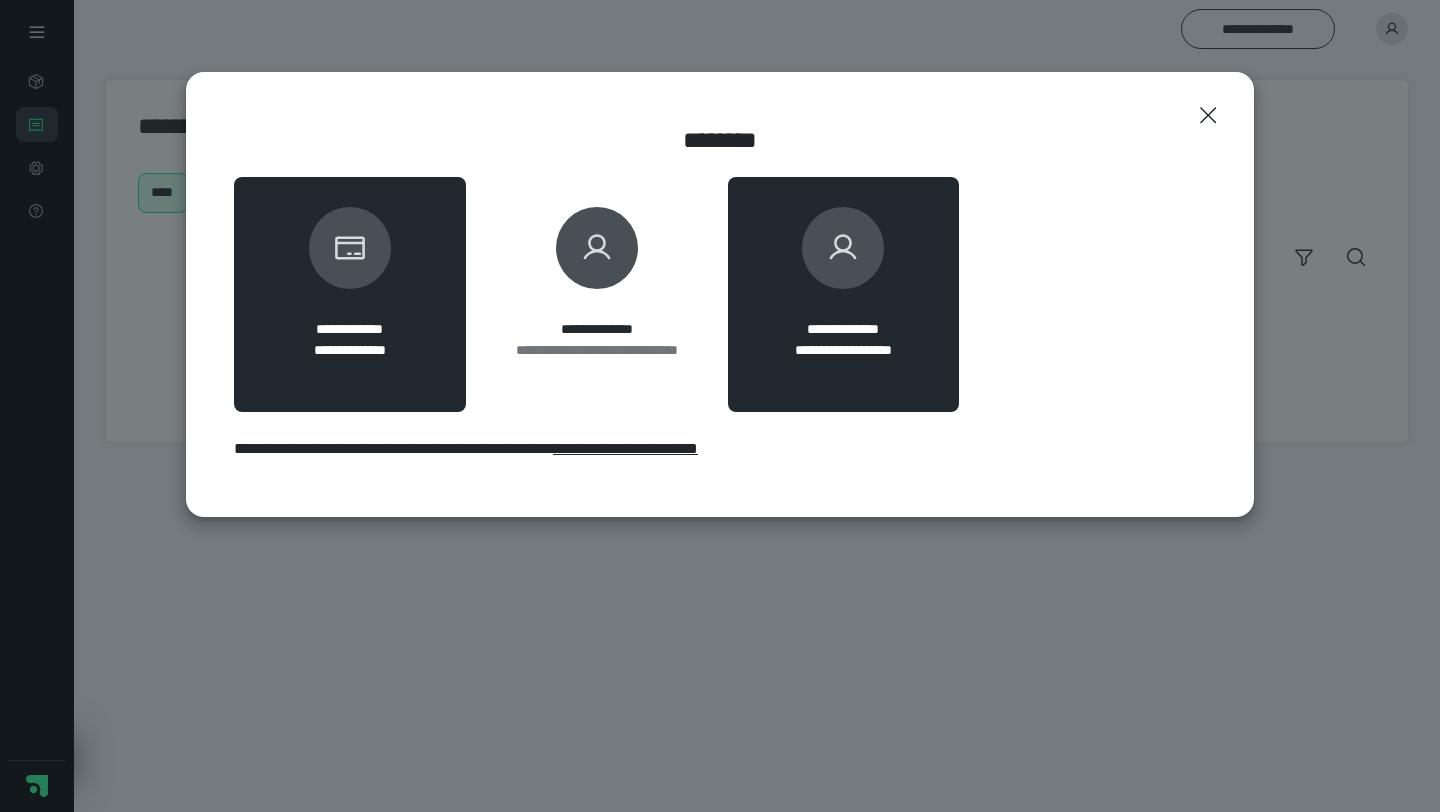 click on "**********" at bounding box center (844, 294) 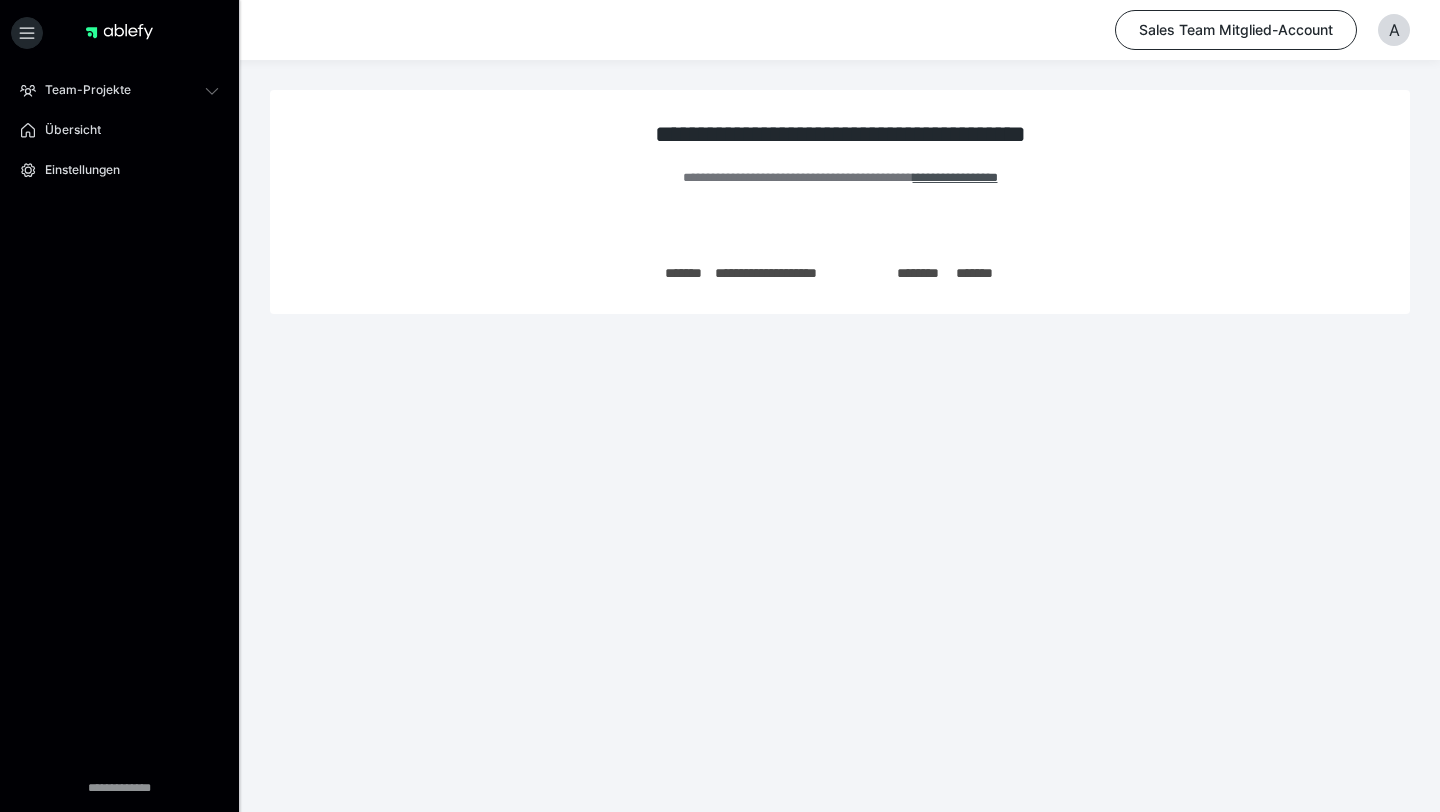 scroll, scrollTop: 0, scrollLeft: 0, axis: both 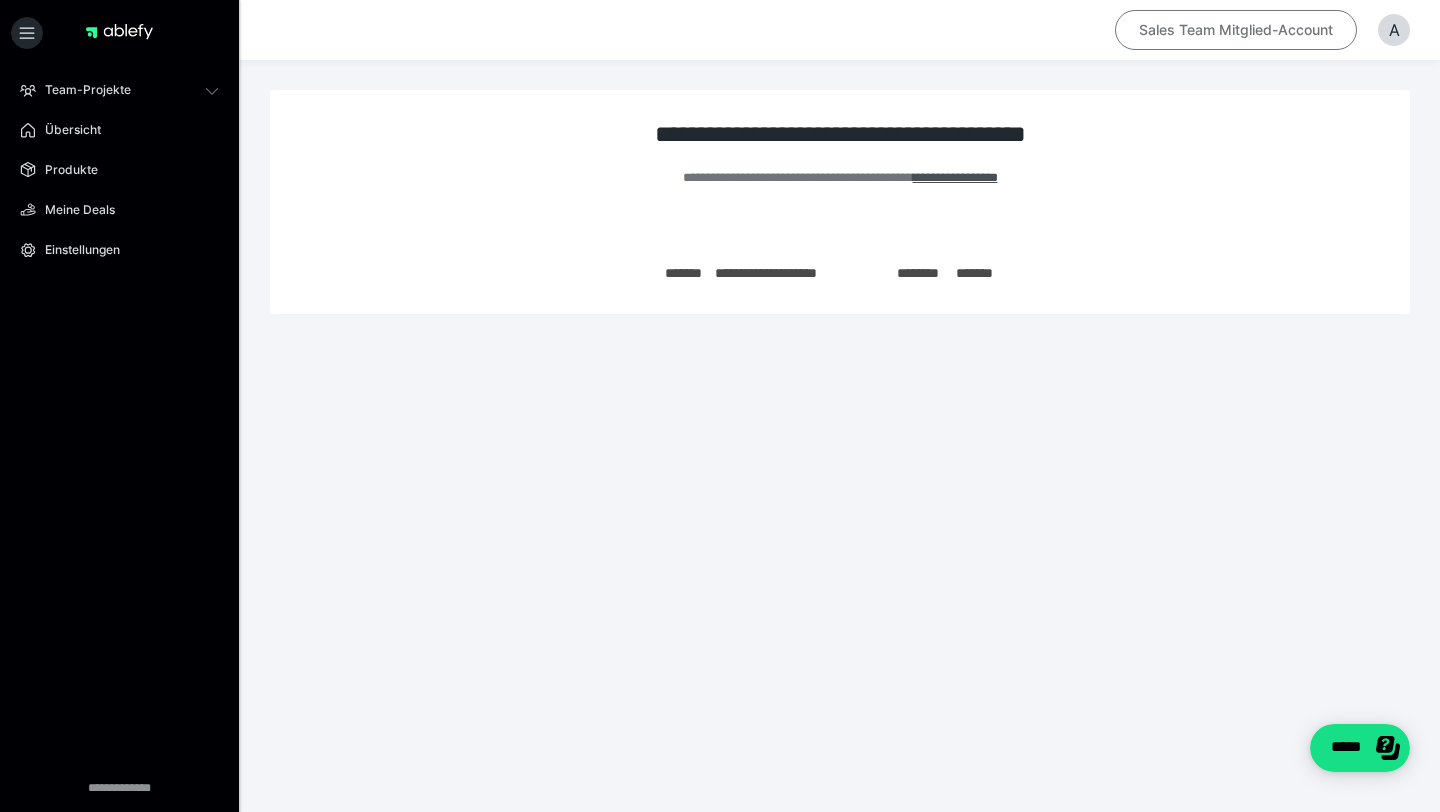 click on "Sales Team Mitglied-Account" at bounding box center [1236, 30] 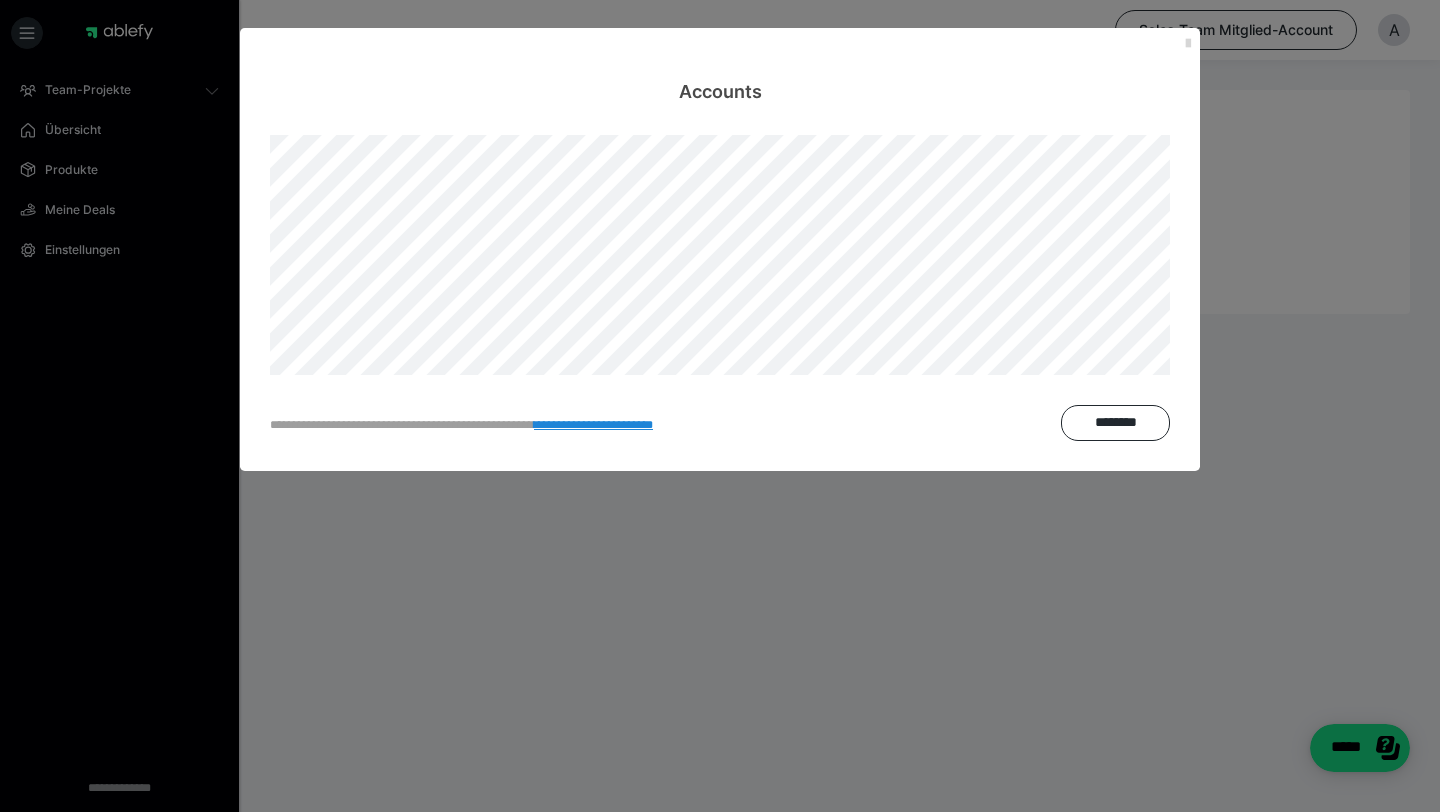 click at bounding box center (1188, 44) 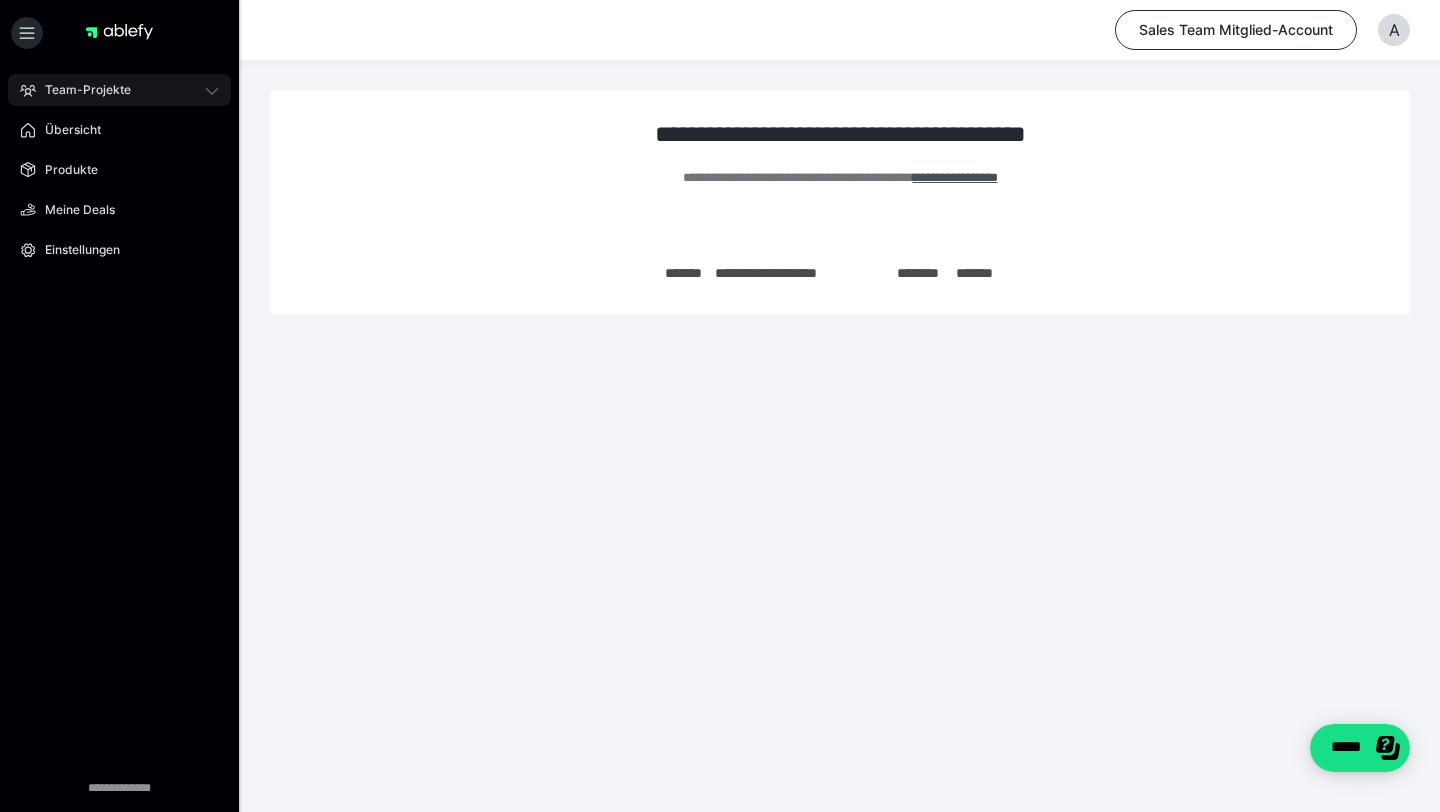 click on "Team-Projekte" at bounding box center (119, 90) 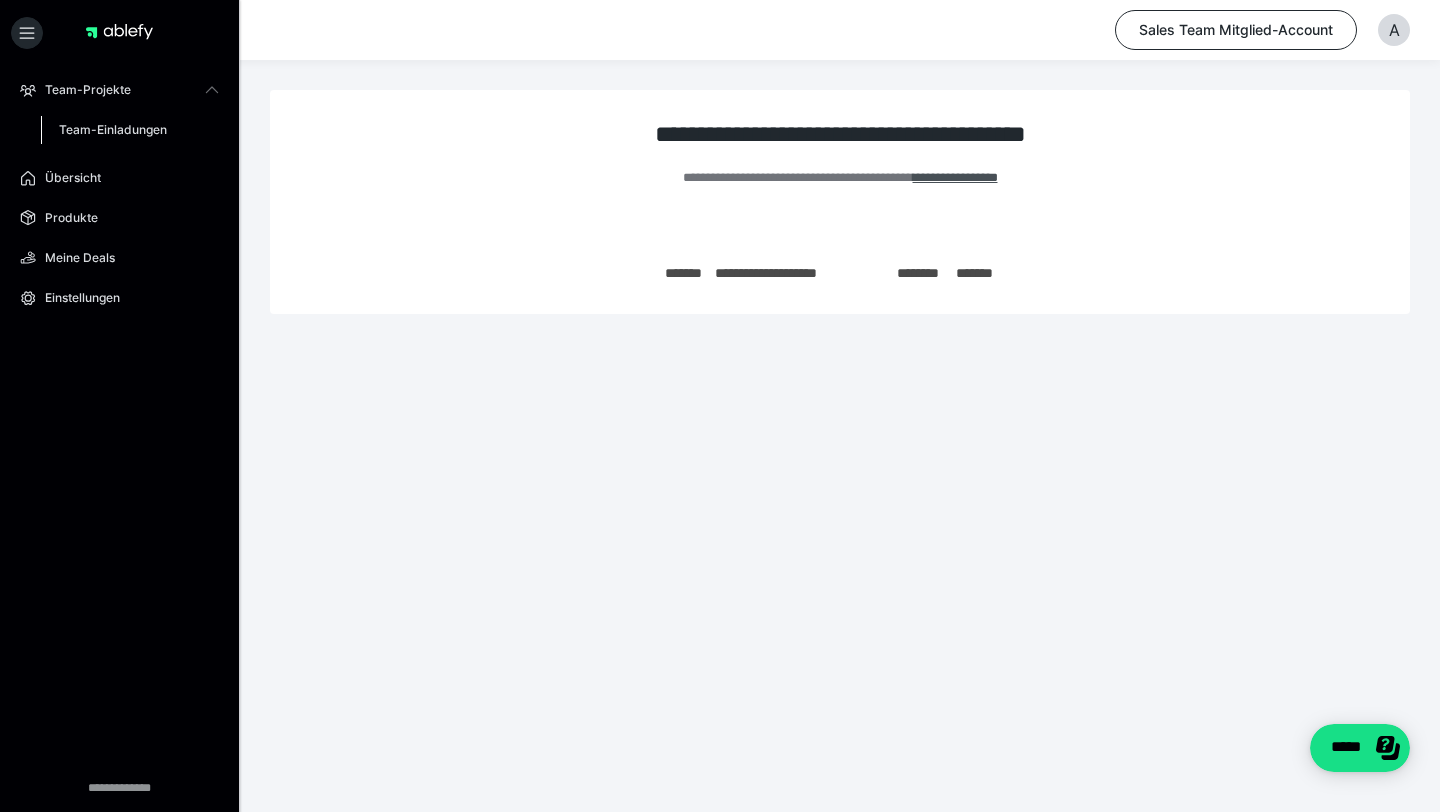 click on "Team-Einladungen" at bounding box center (113, 129) 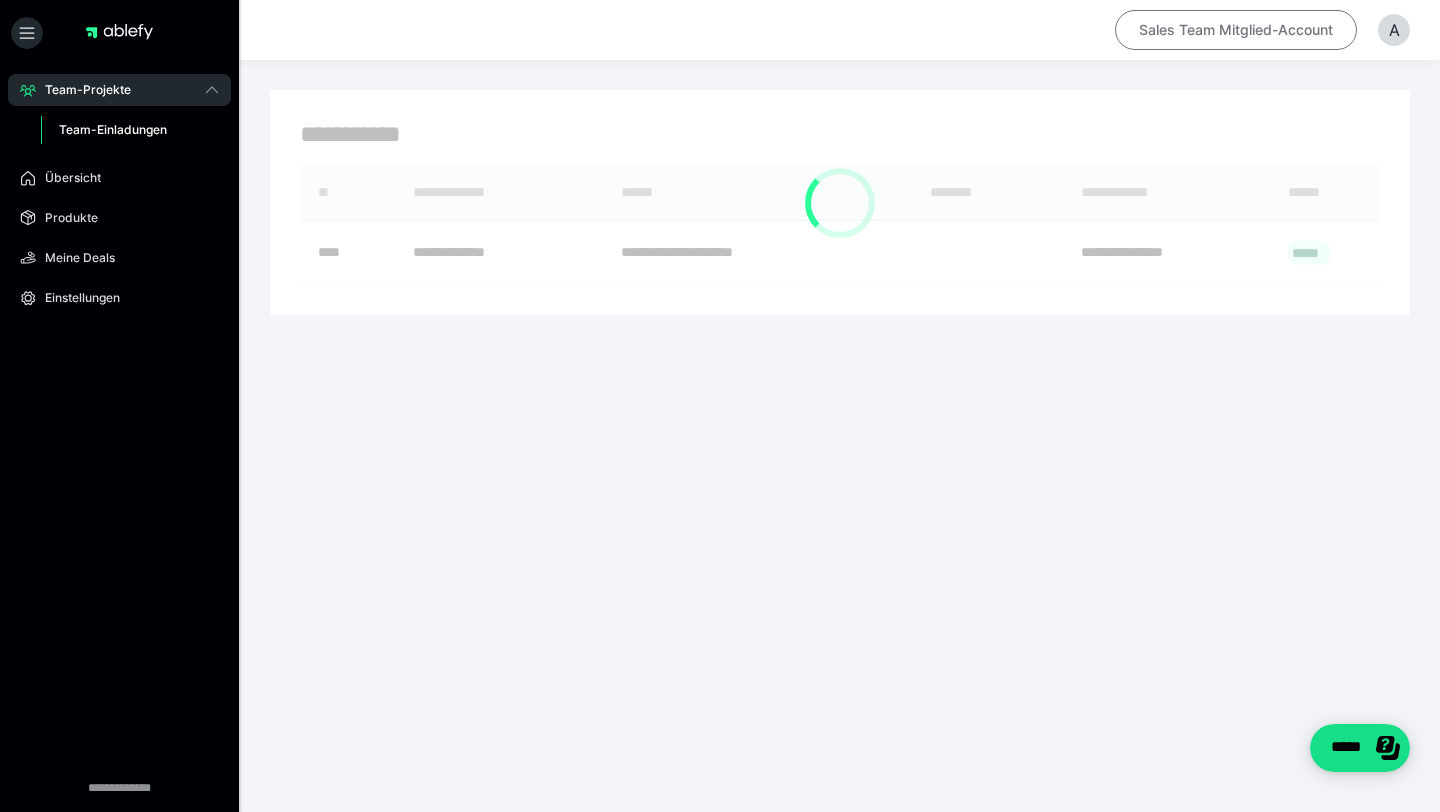 click on "Sales Team Mitglied-Account" at bounding box center [1236, 30] 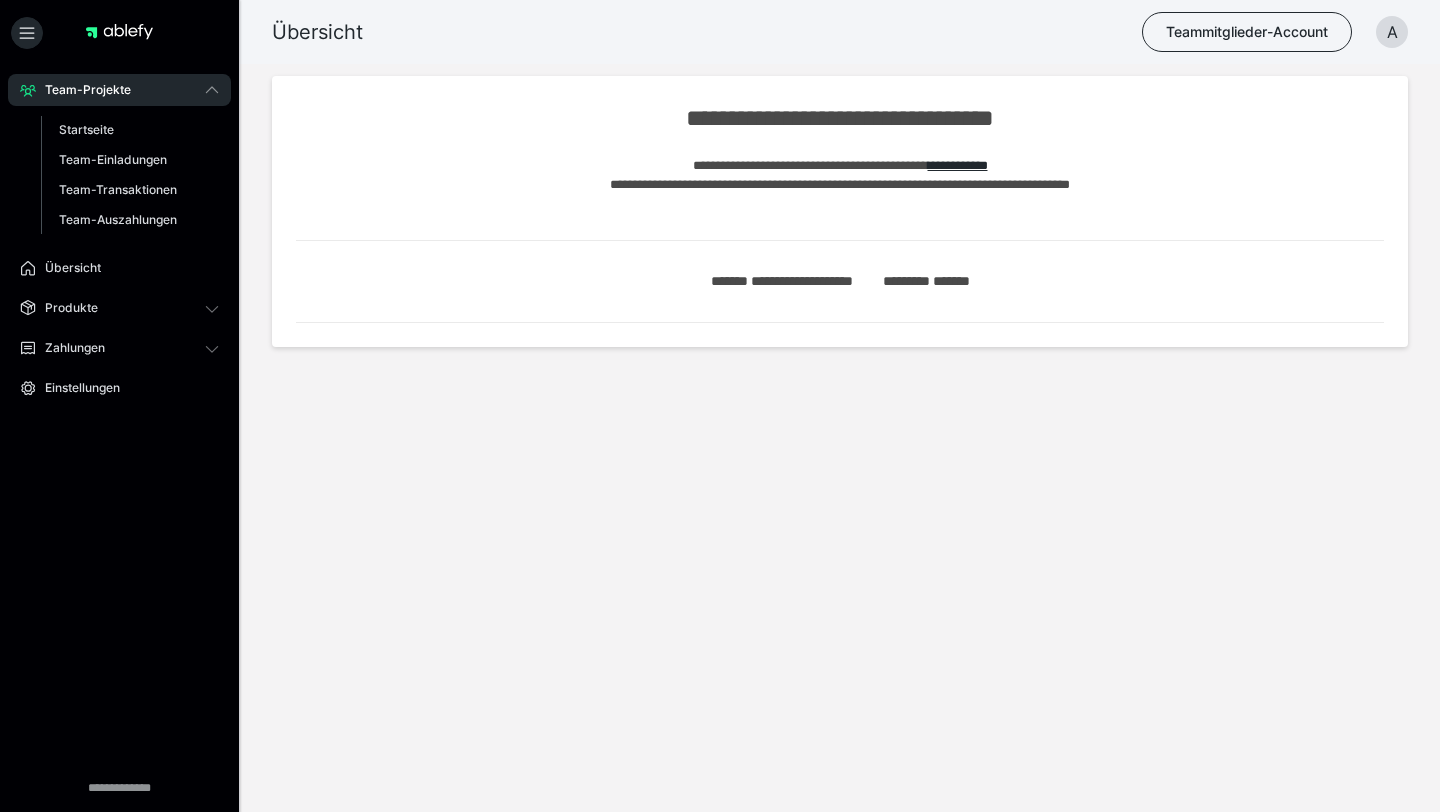 scroll, scrollTop: 0, scrollLeft: 0, axis: both 